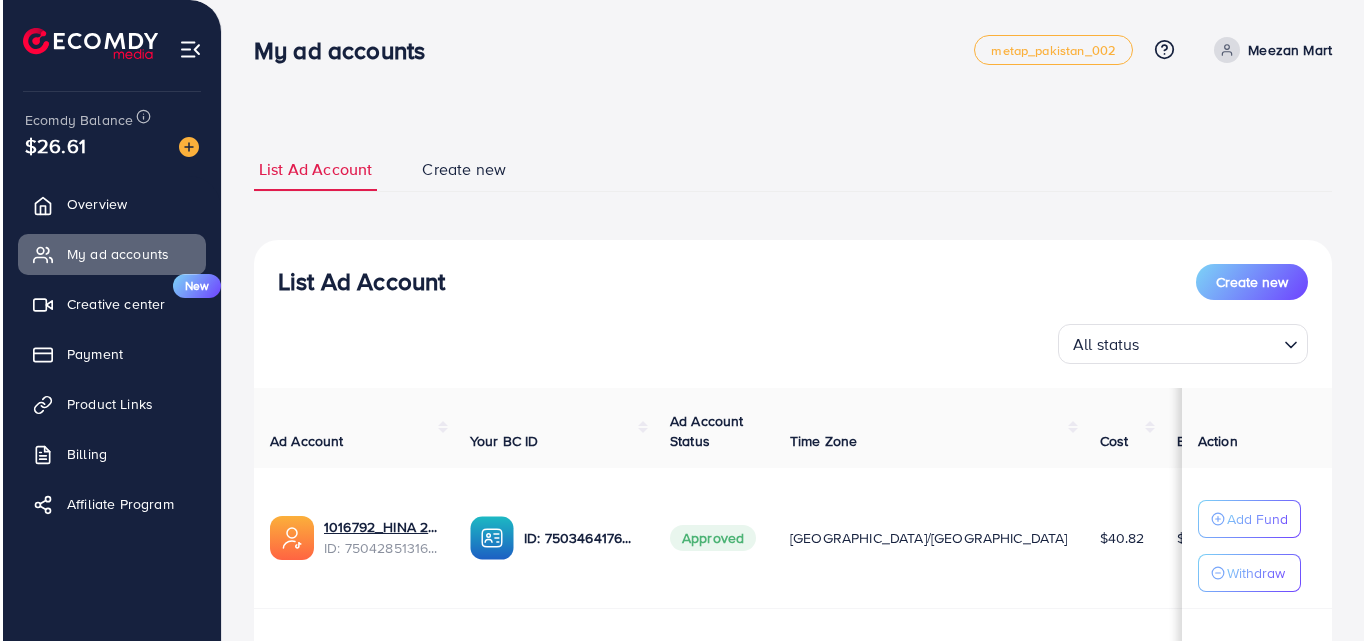 scroll, scrollTop: 0, scrollLeft: 0, axis: both 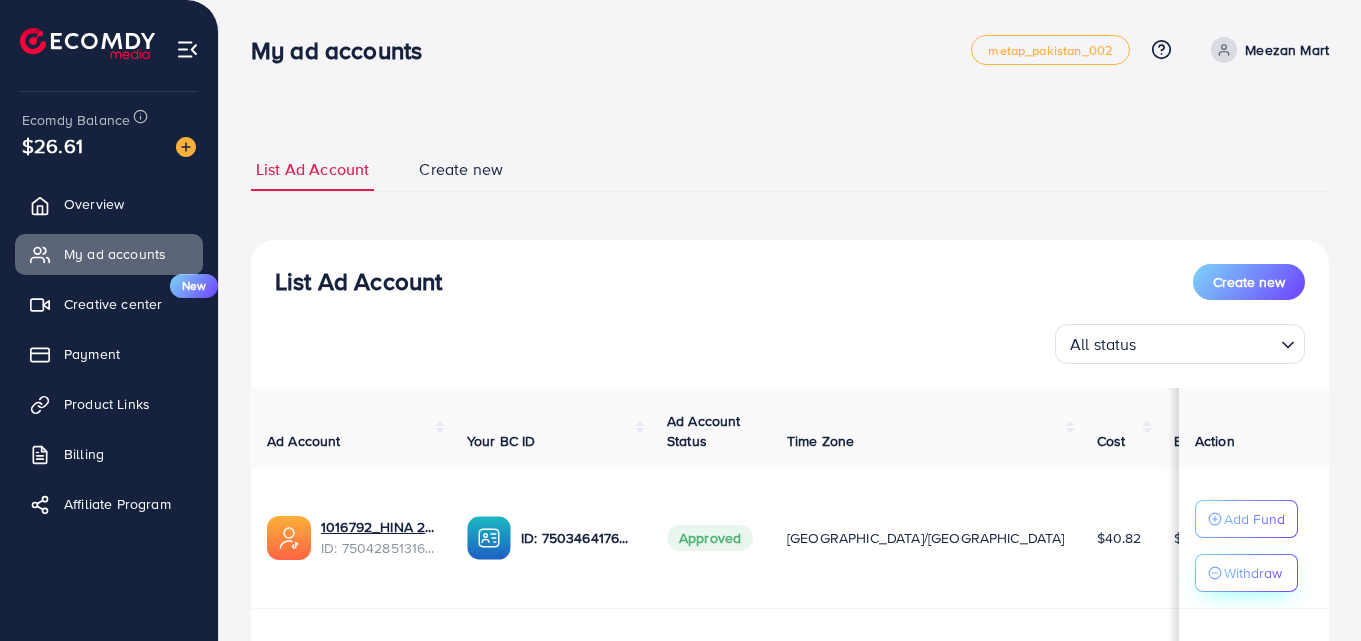click on "Withdraw" at bounding box center [1253, 573] 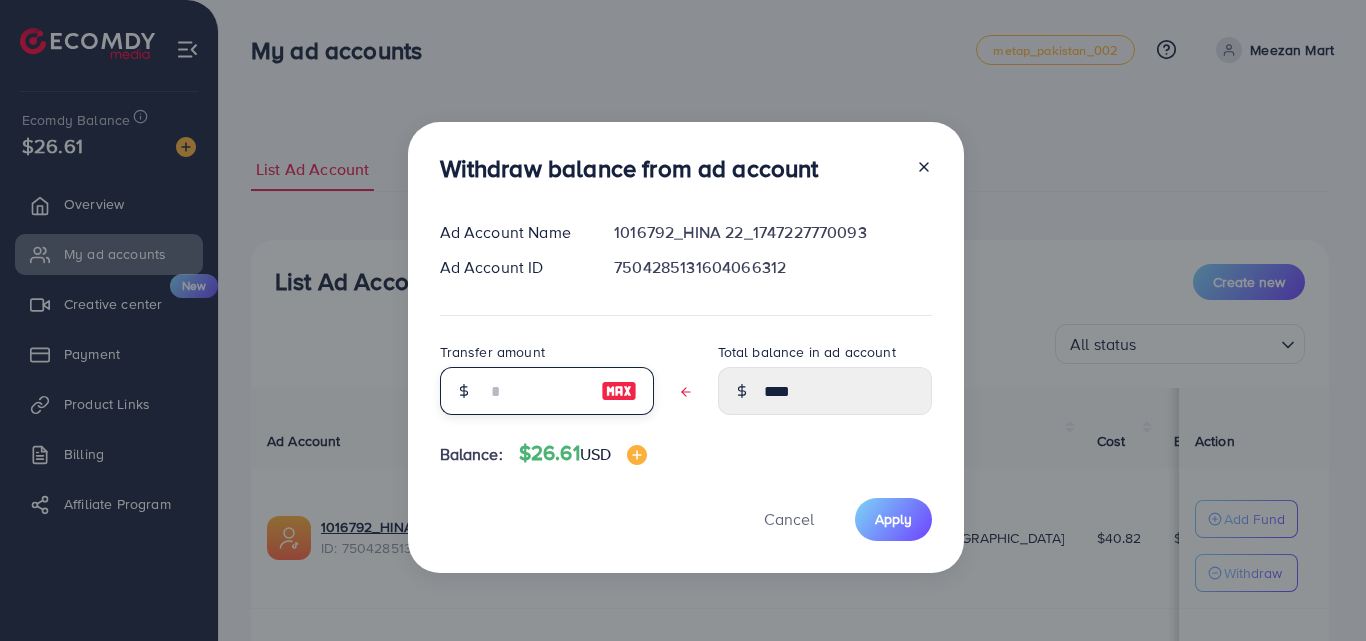 click at bounding box center [536, 391] 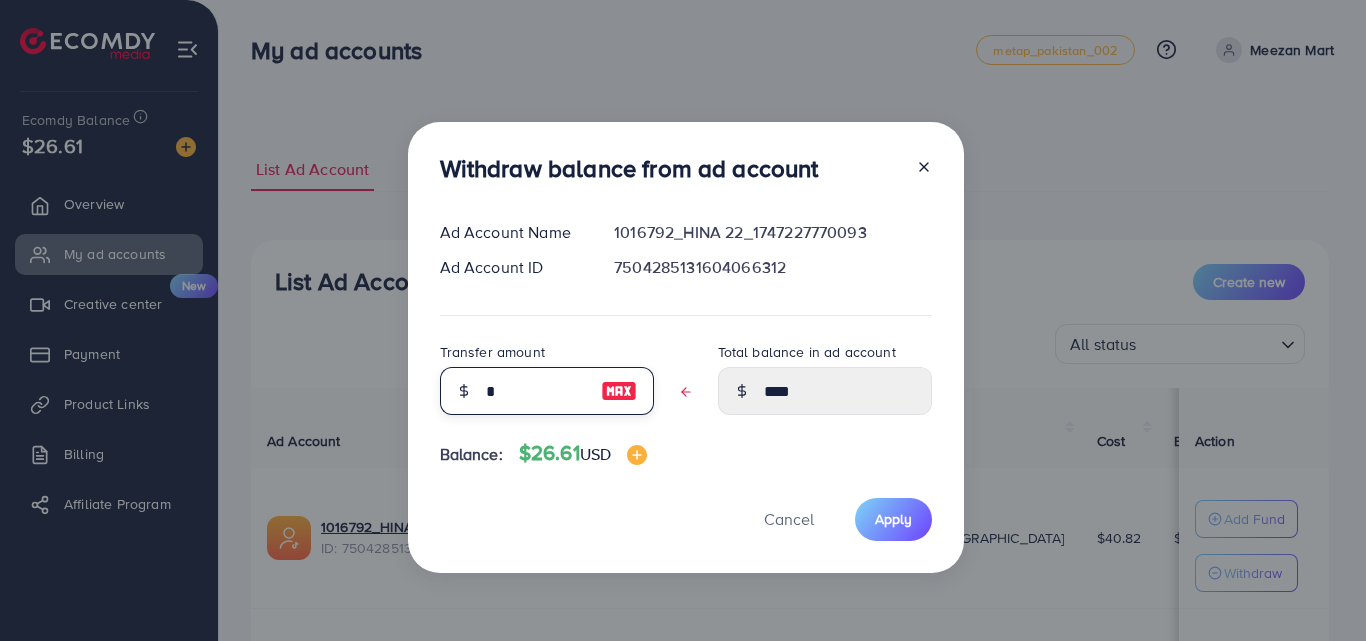 type on "****" 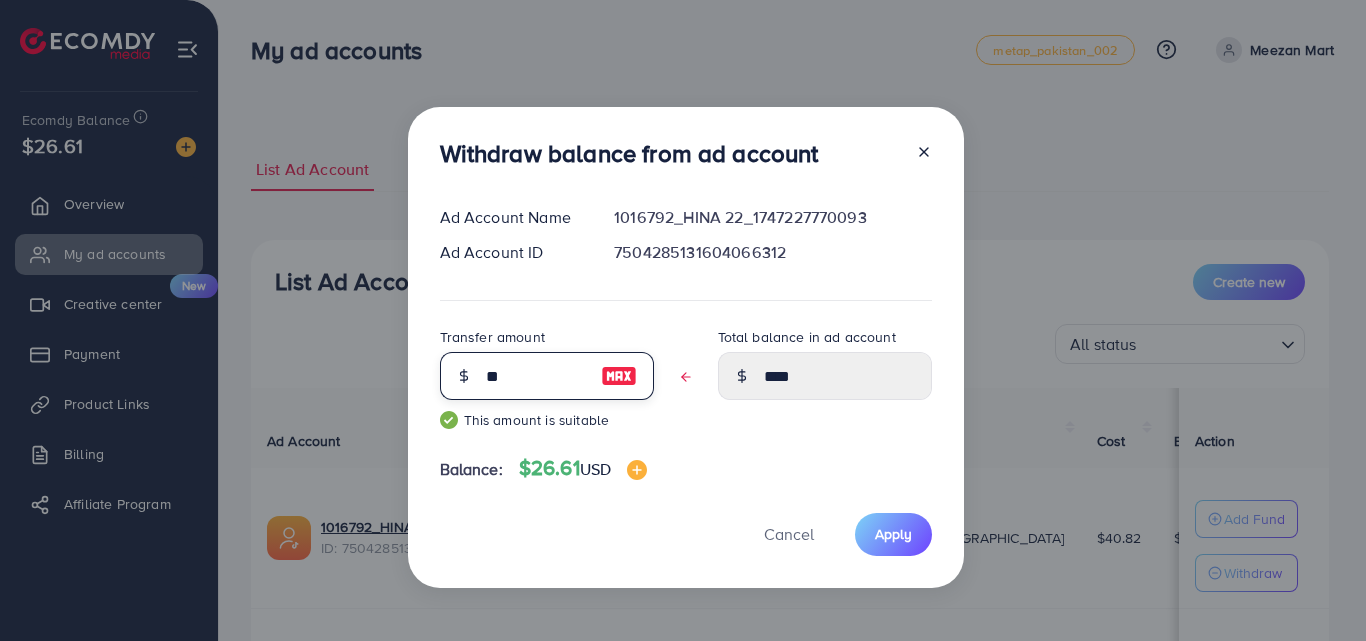 type on "***" 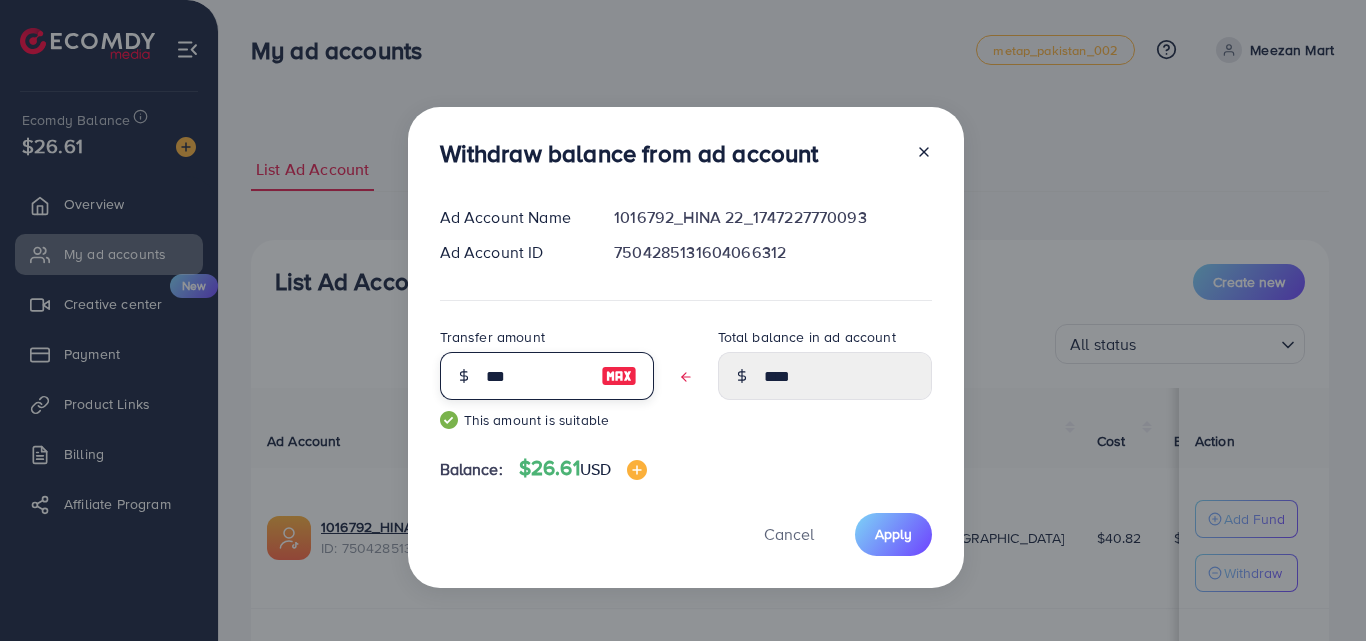 type on "****" 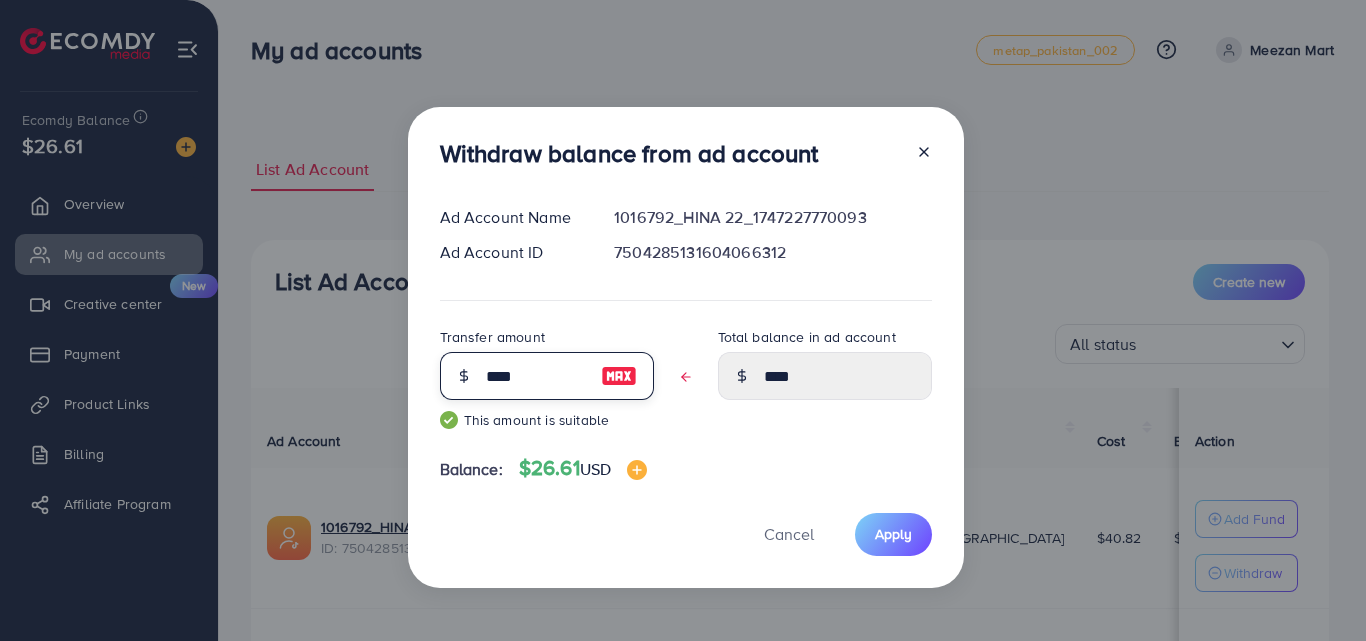 type on "****" 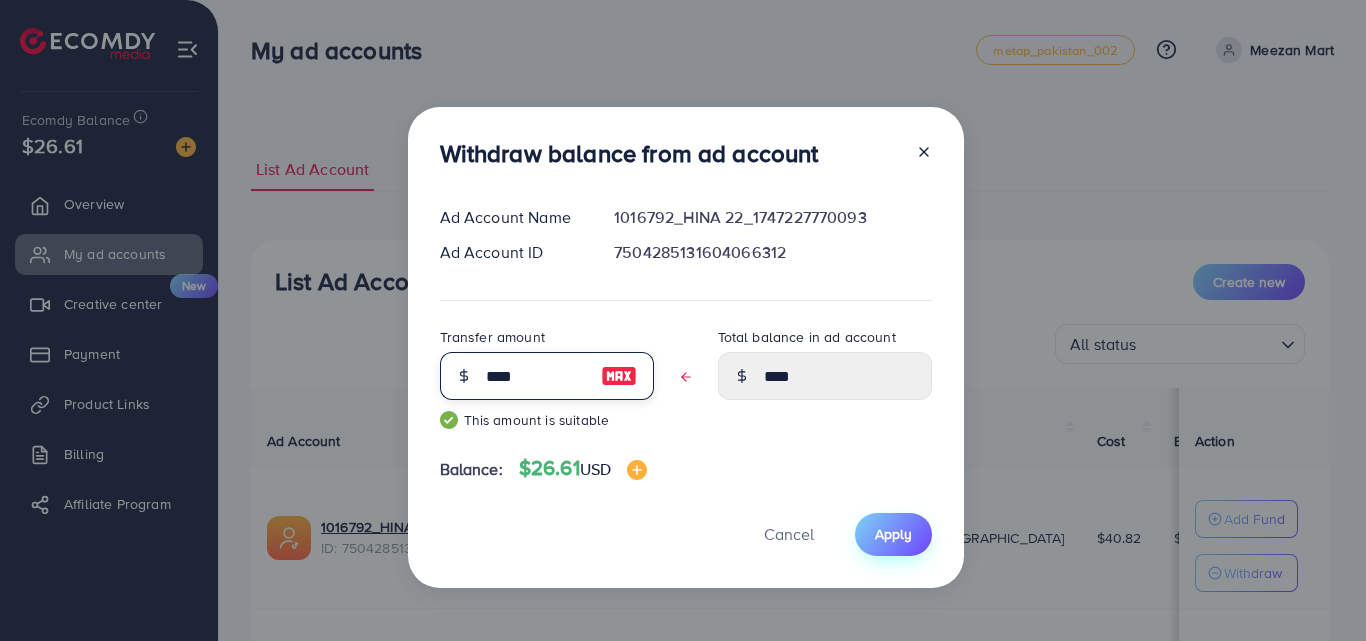 type on "****" 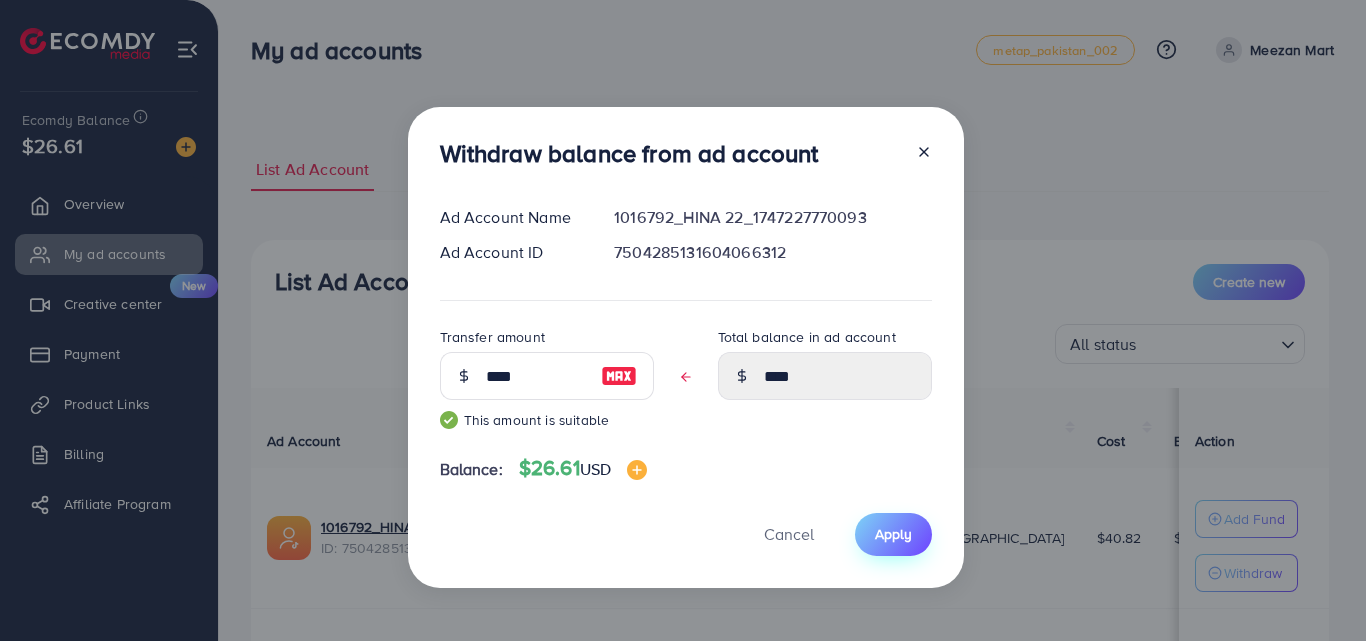 click on "Apply" at bounding box center (893, 534) 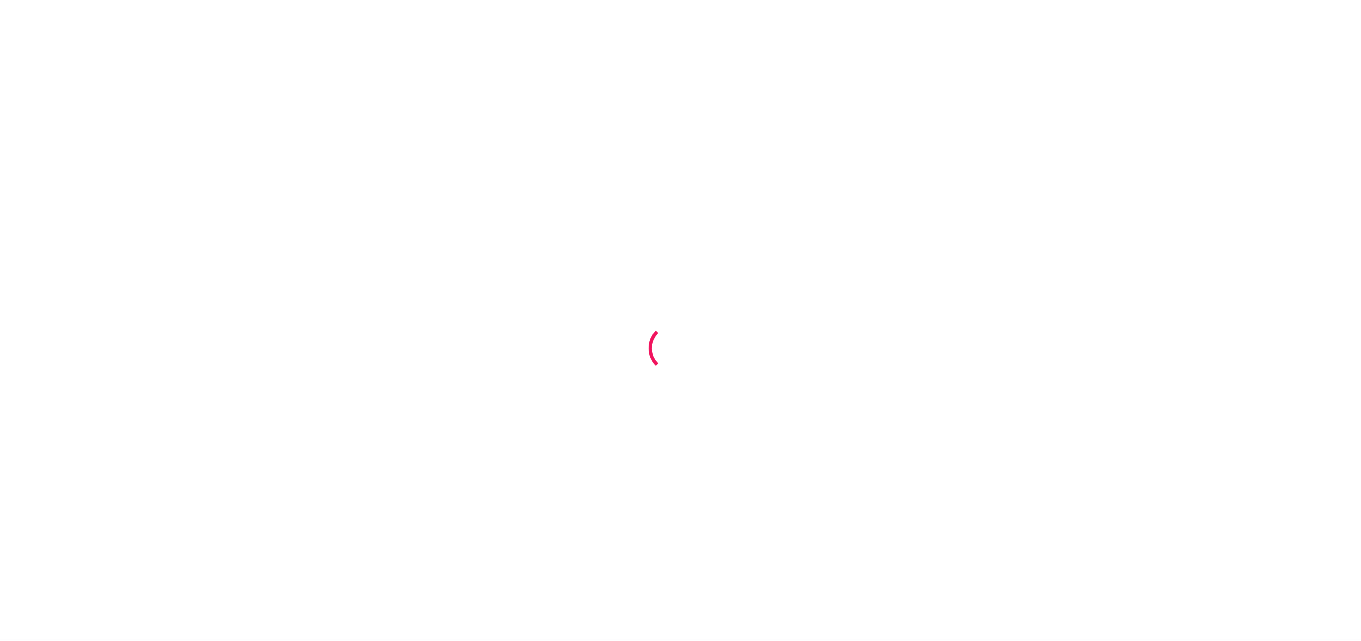 scroll, scrollTop: 0, scrollLeft: 0, axis: both 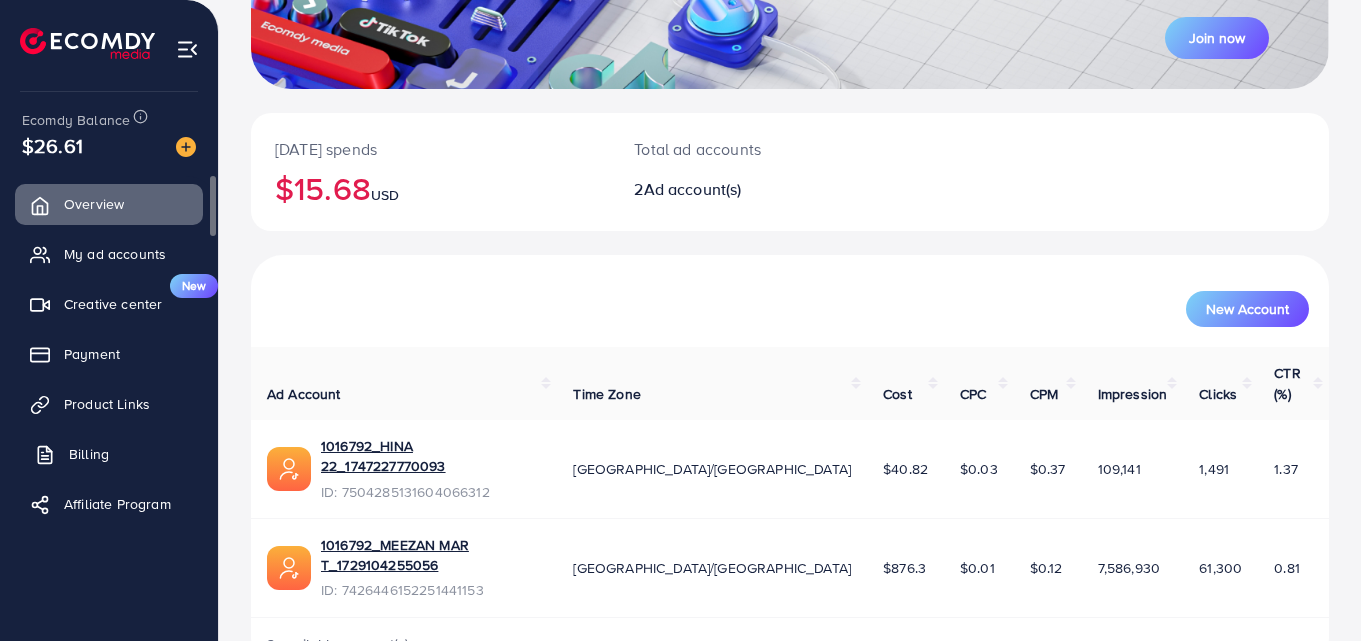 click on "Billing" at bounding box center (89, 454) 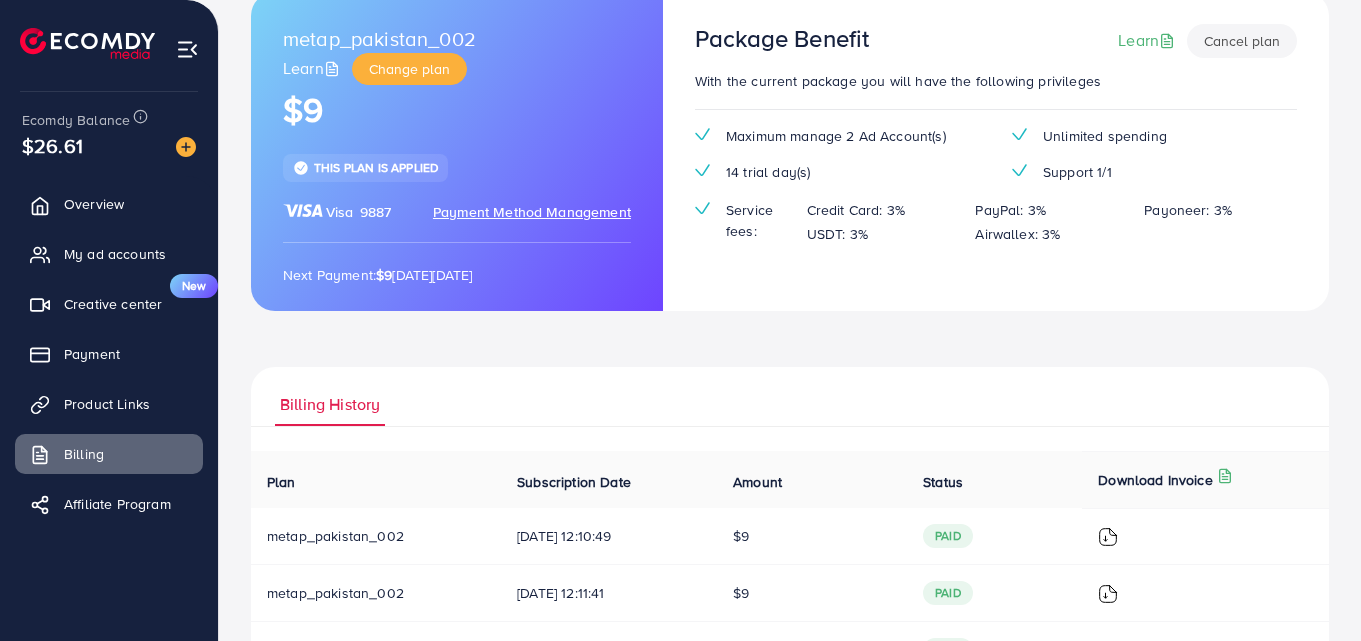scroll, scrollTop: 131, scrollLeft: 0, axis: vertical 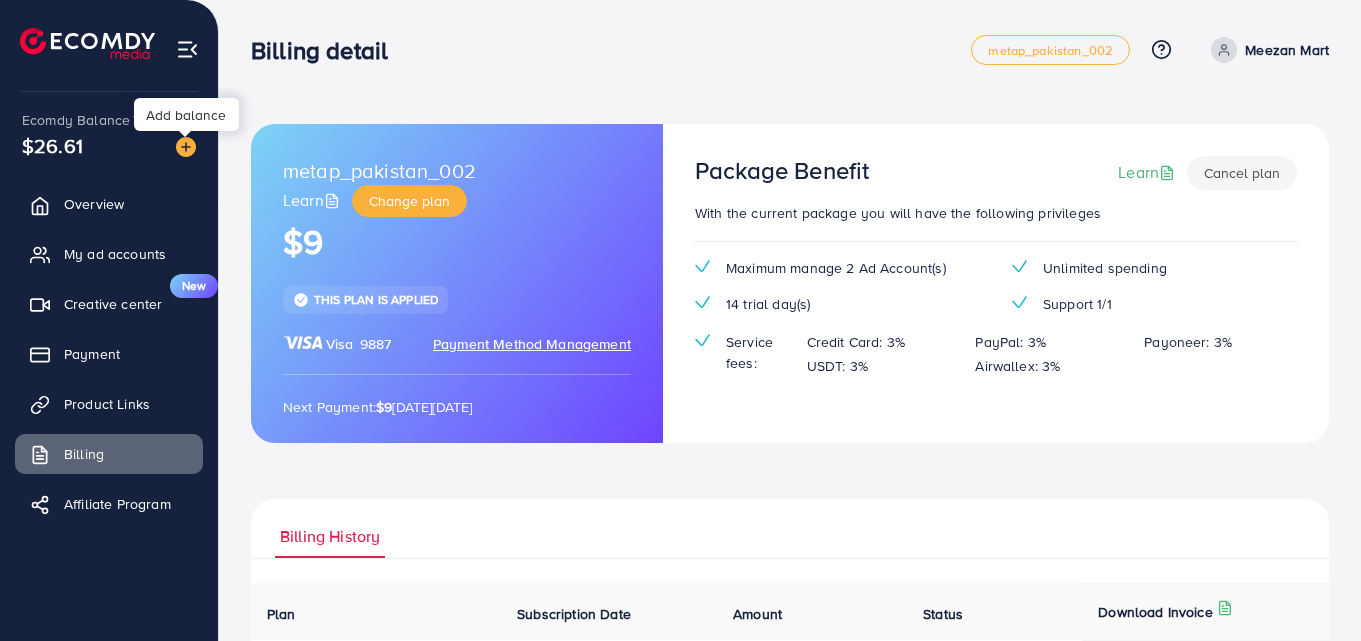 click at bounding box center (186, 147) 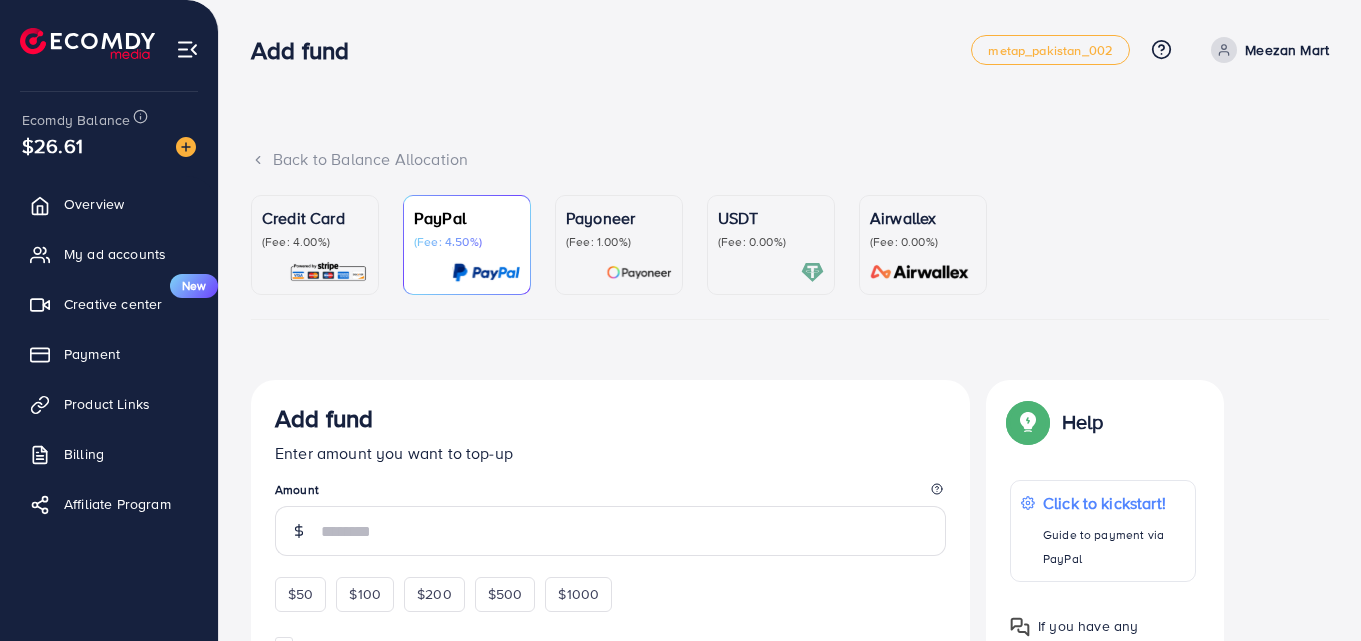 click on "USDT" at bounding box center (771, 218) 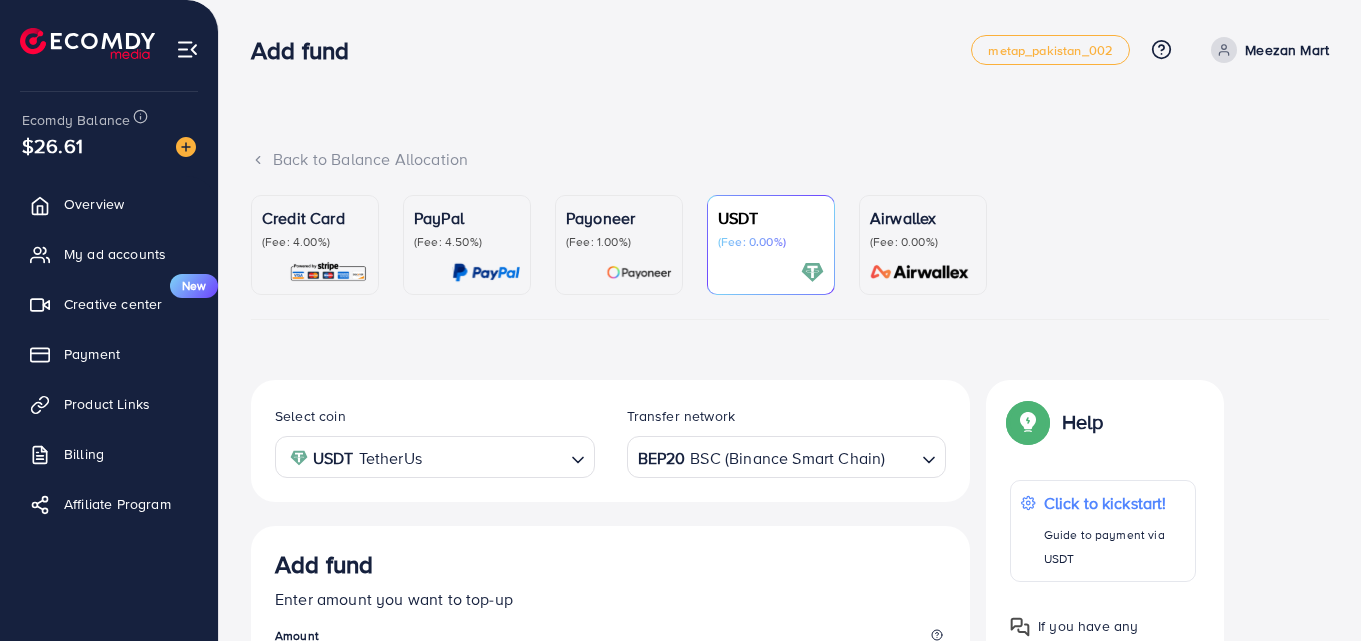 click on "USDT" at bounding box center (771, 218) 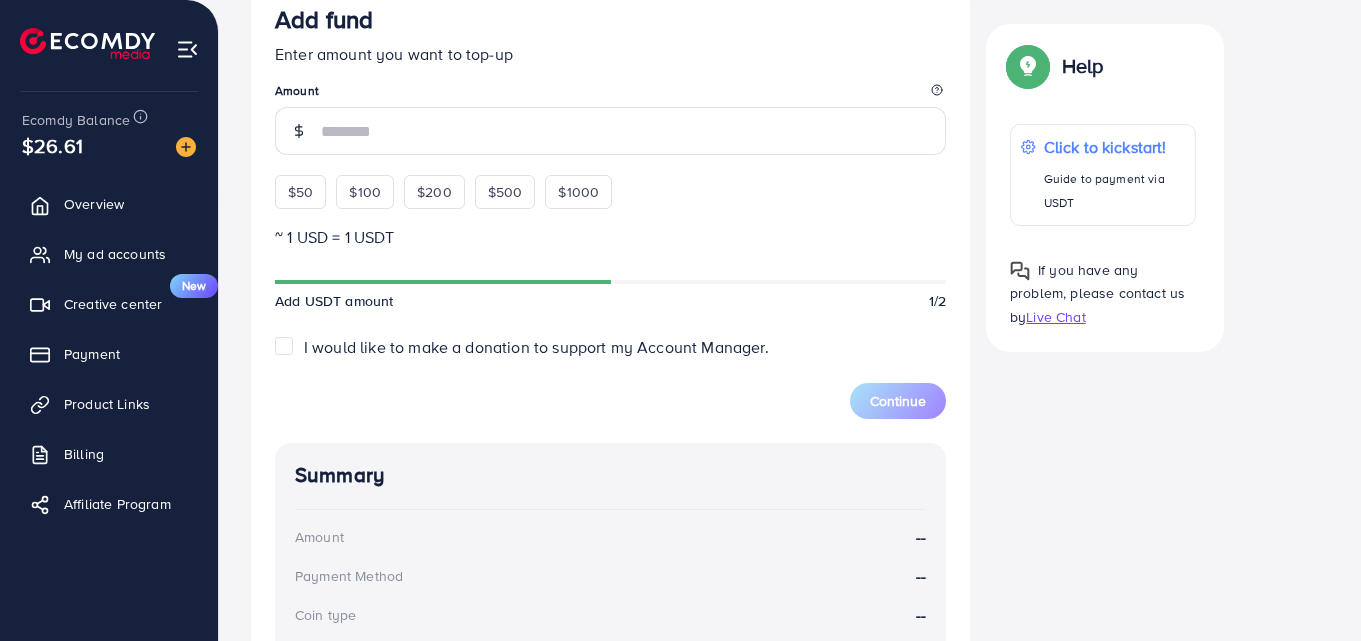 scroll, scrollTop: 543, scrollLeft: 0, axis: vertical 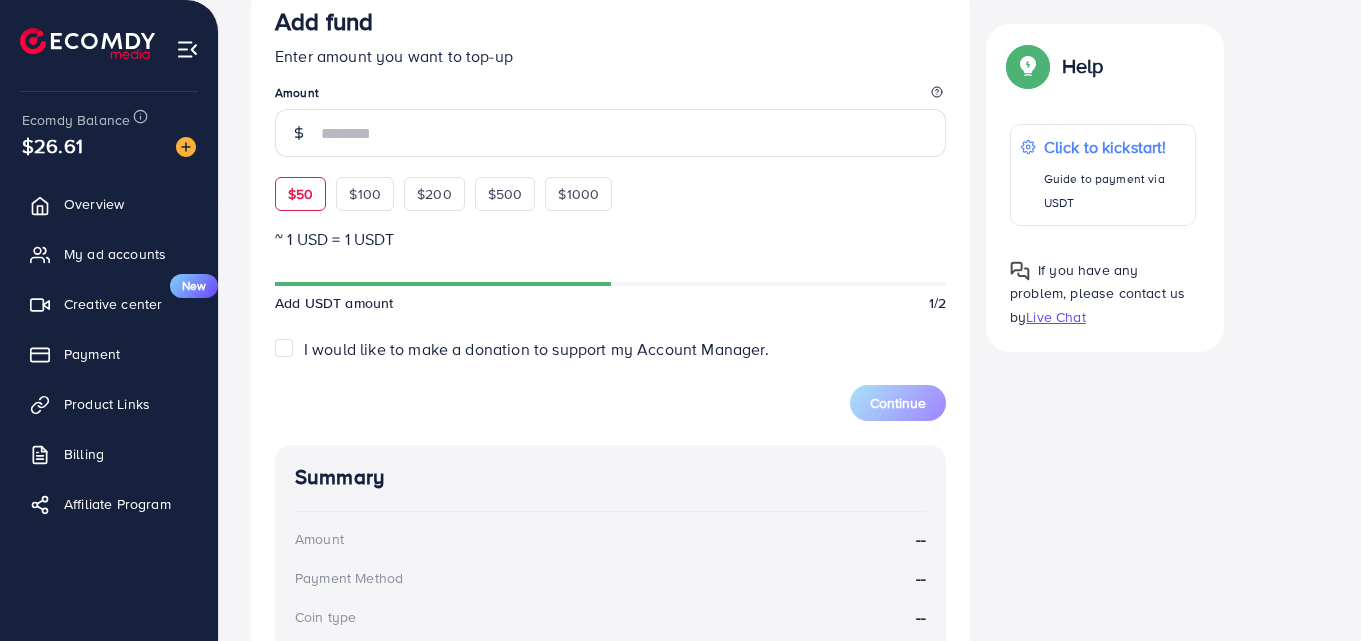 click on "$50" at bounding box center (300, 194) 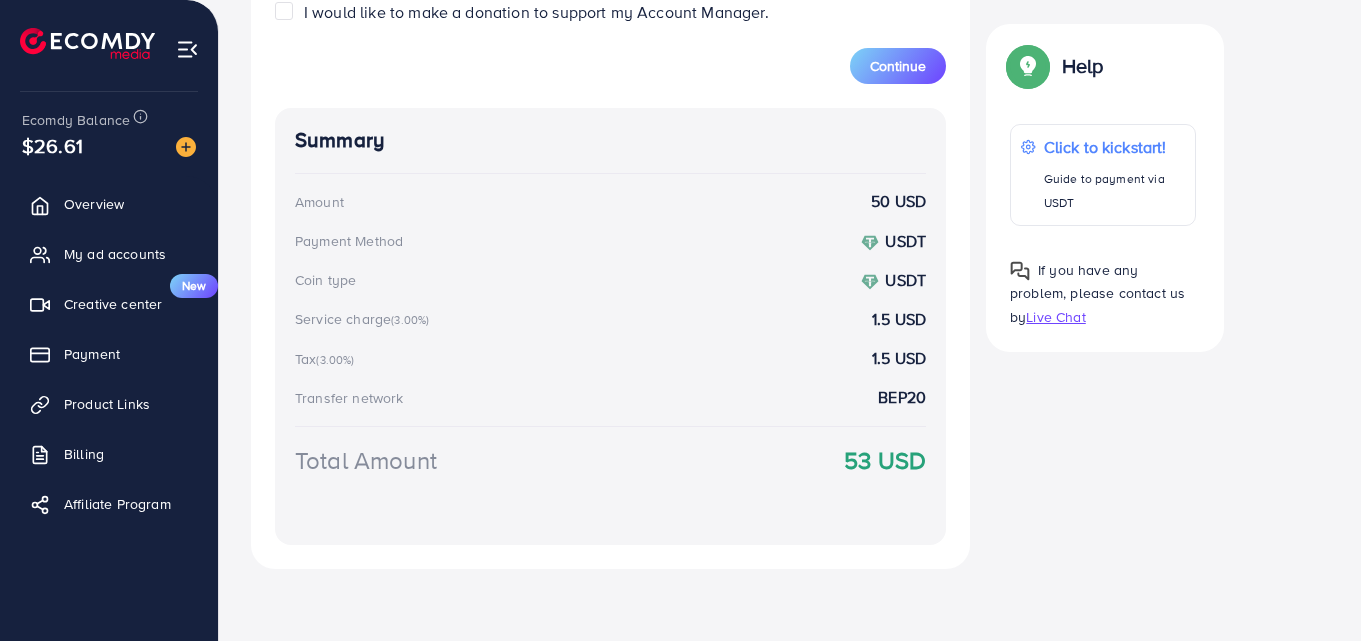 scroll, scrollTop: 0, scrollLeft: 0, axis: both 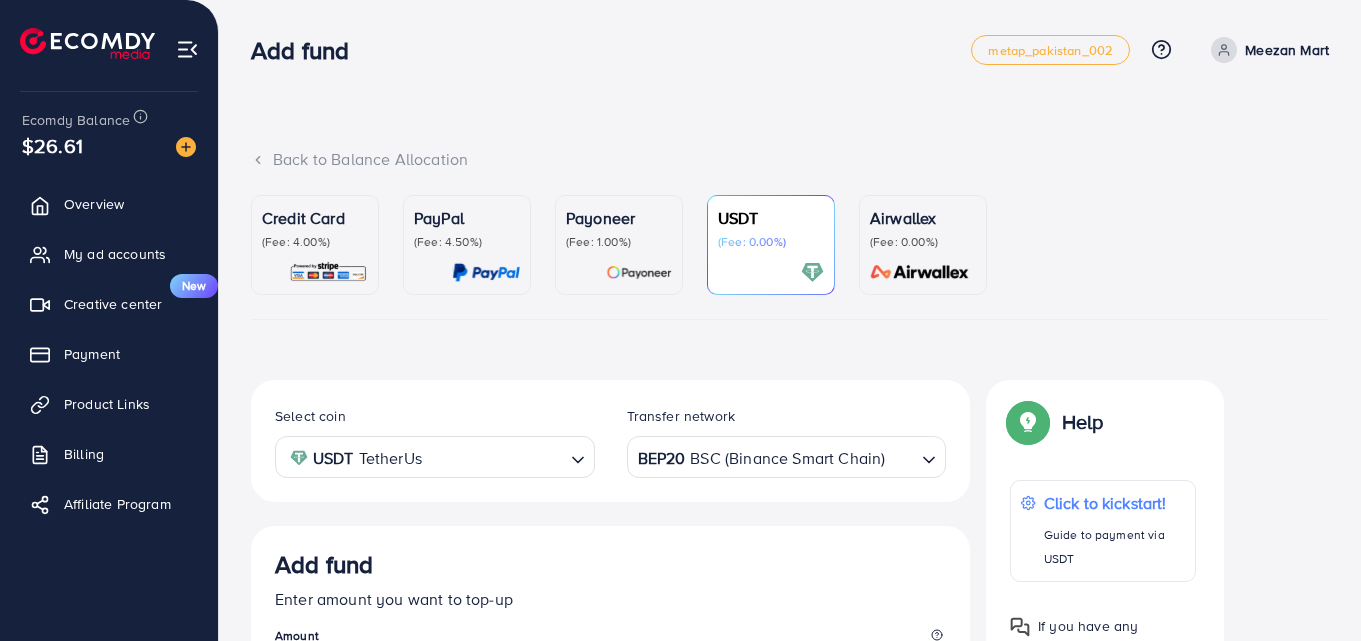 click at bounding box center (328, 272) 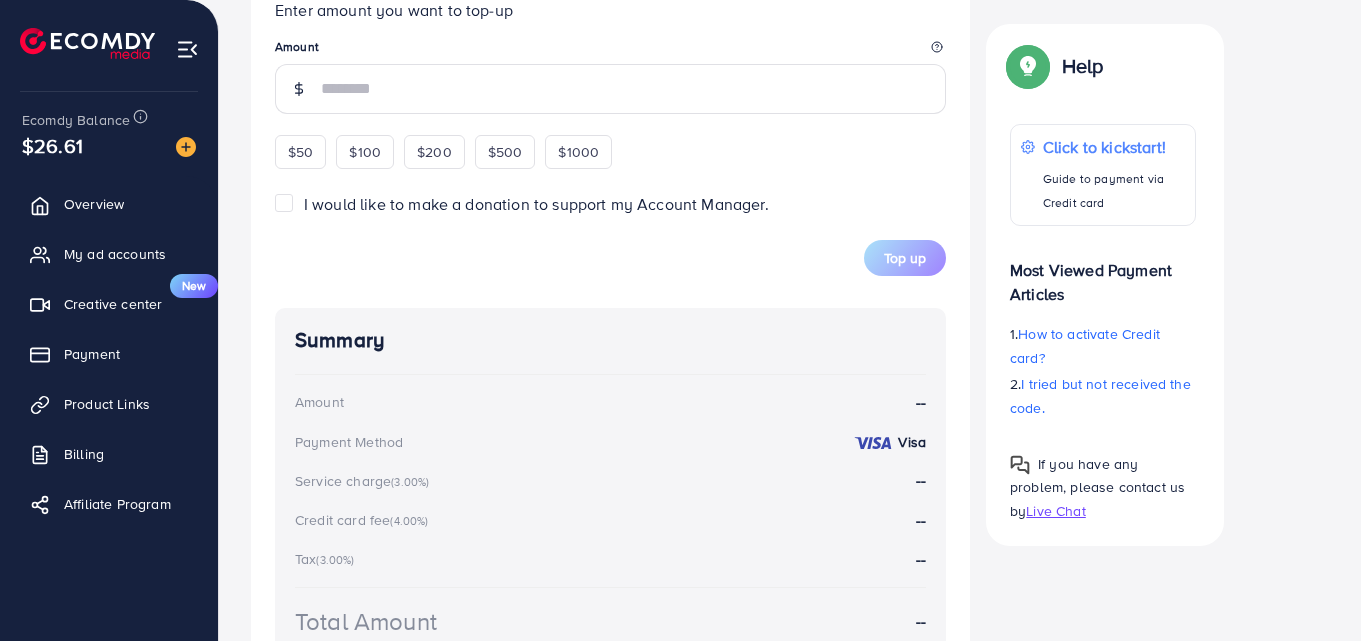 scroll, scrollTop: 910, scrollLeft: 0, axis: vertical 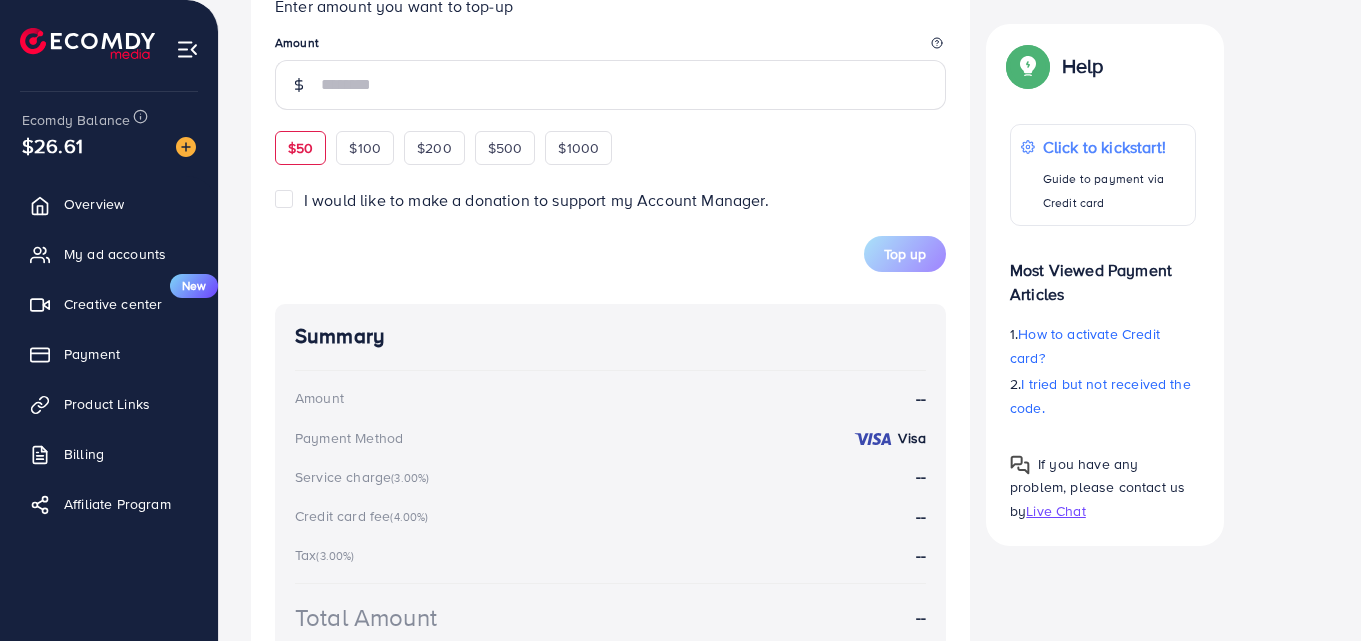 click on "$50" at bounding box center (300, 148) 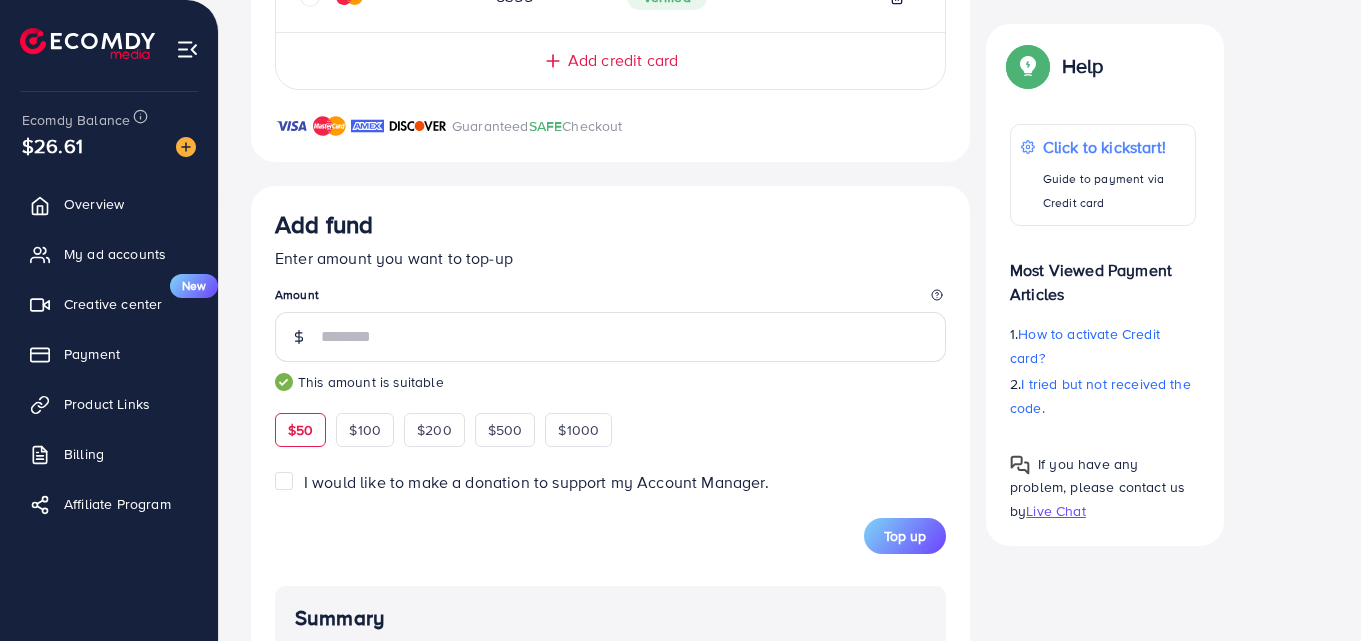 scroll, scrollTop: 656, scrollLeft: 0, axis: vertical 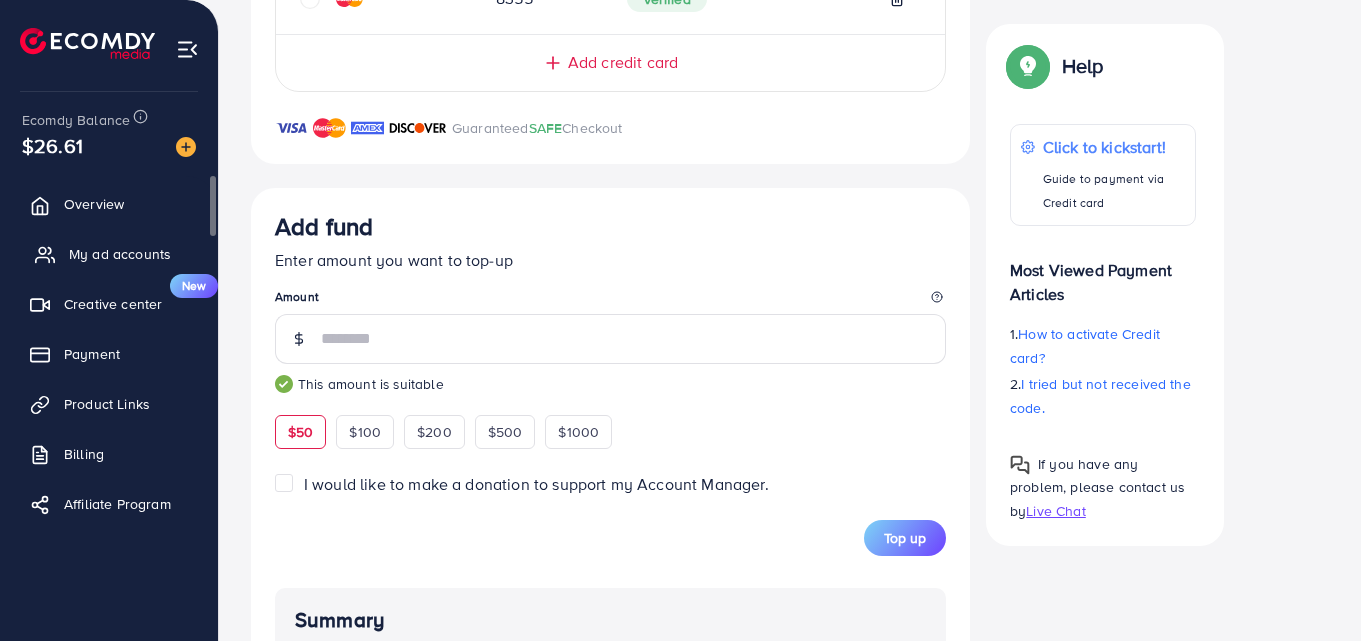 click on "My ad accounts" at bounding box center (109, 254) 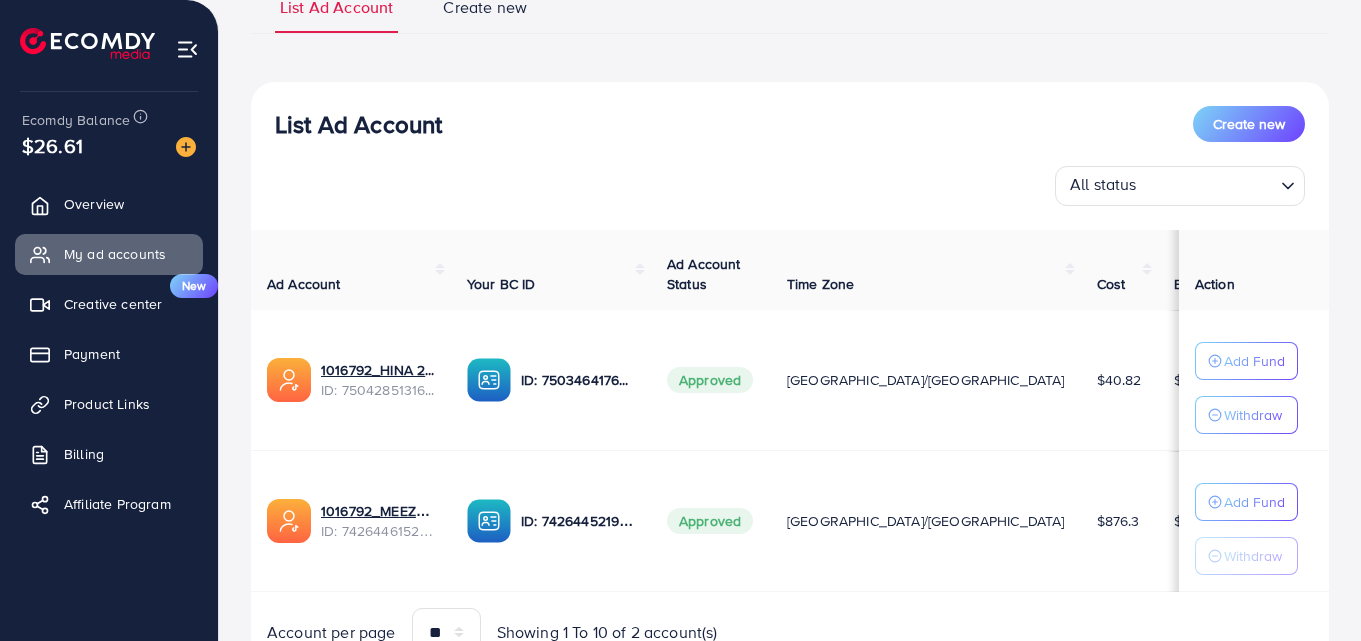 scroll, scrollTop: 170, scrollLeft: 0, axis: vertical 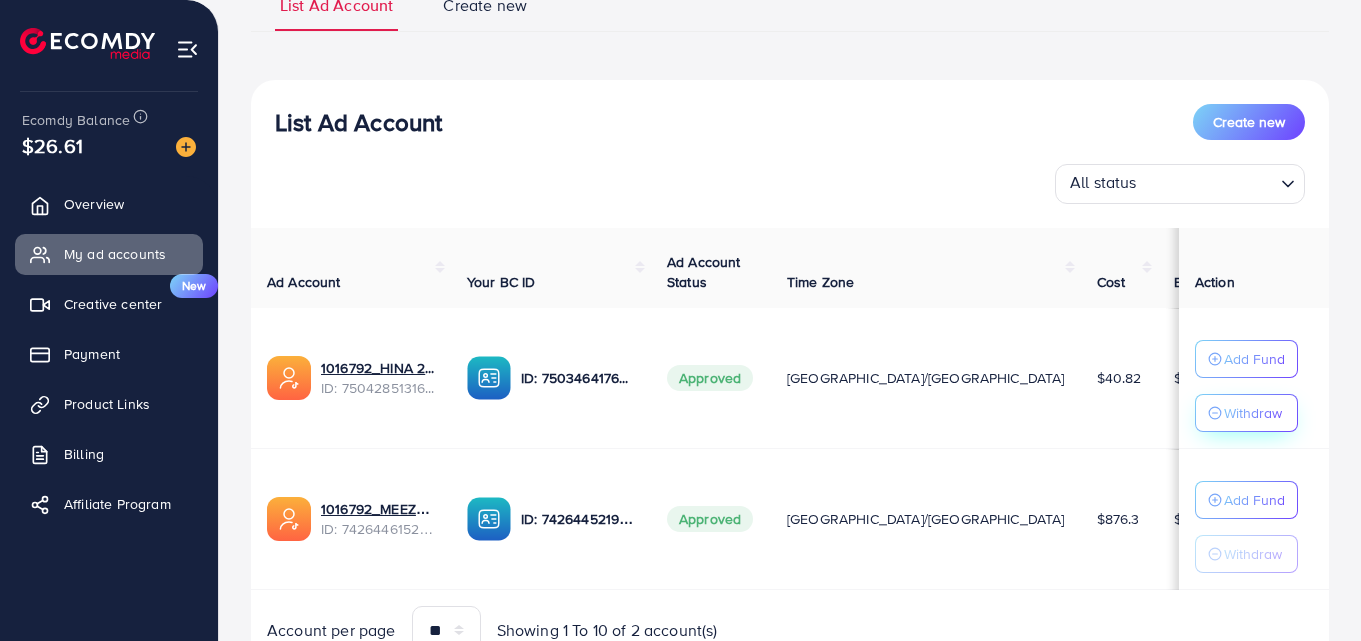 click on "Withdraw" at bounding box center (1246, 413) 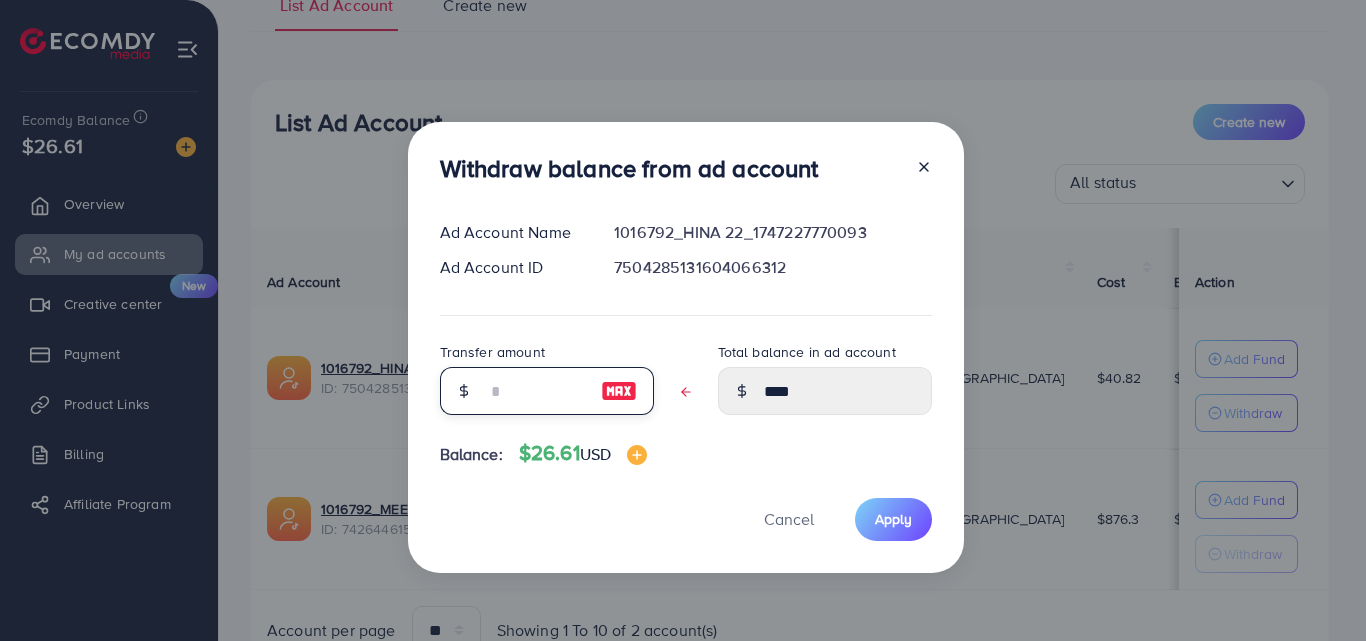 click at bounding box center [536, 391] 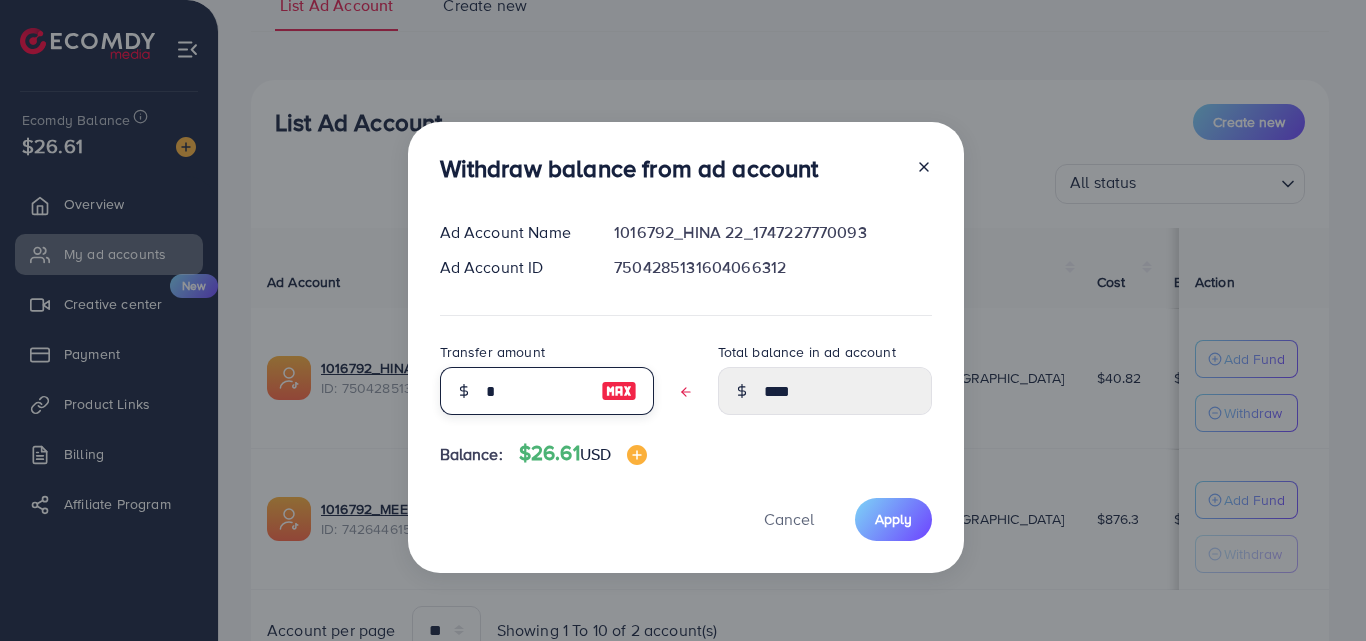 type on "****" 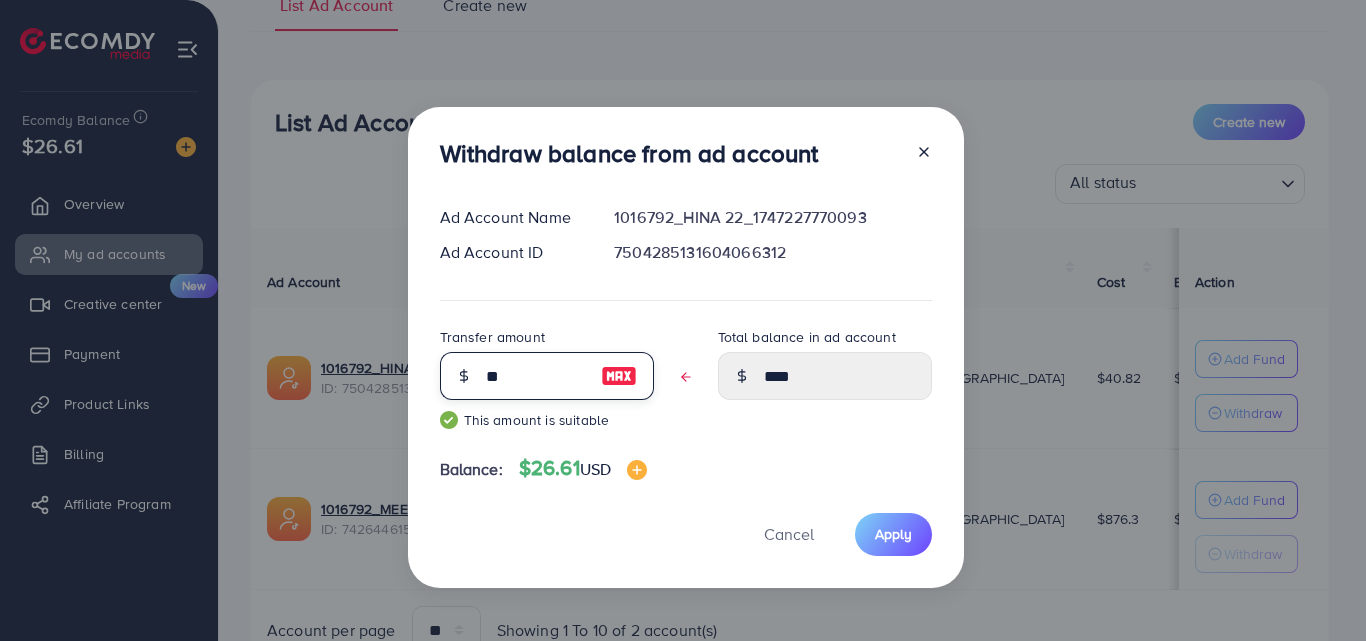 type on "***" 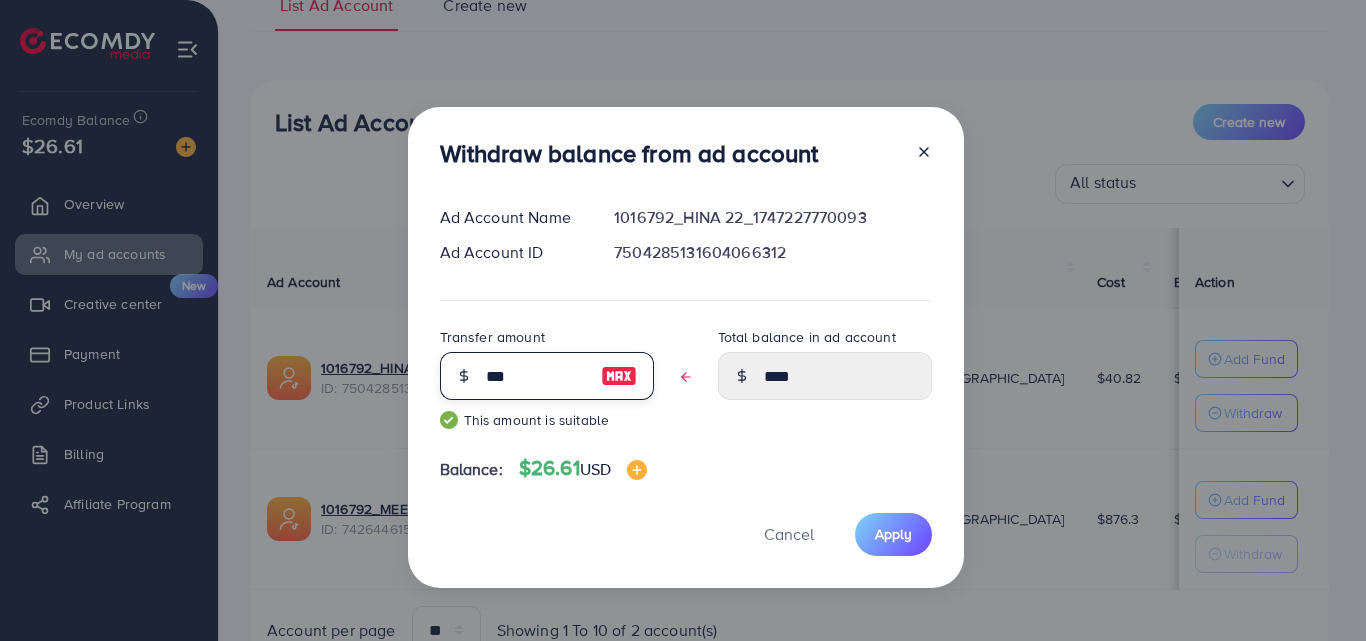 type on "****" 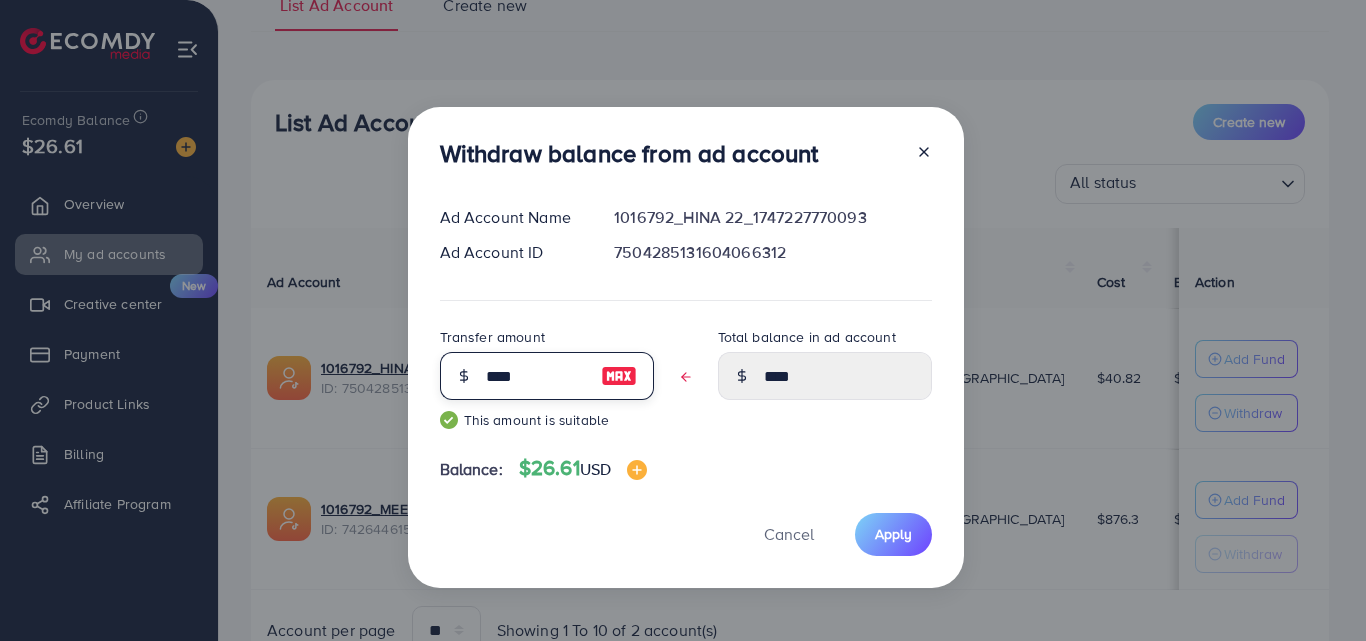 type on "****" 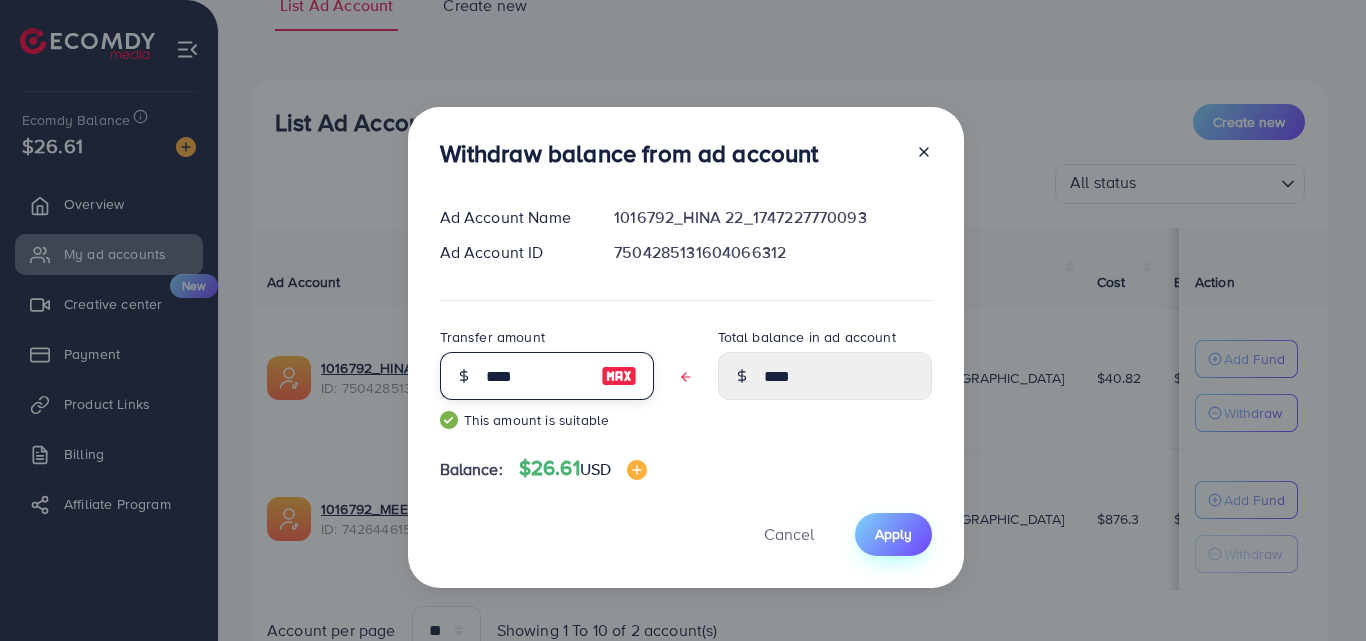 type on "****" 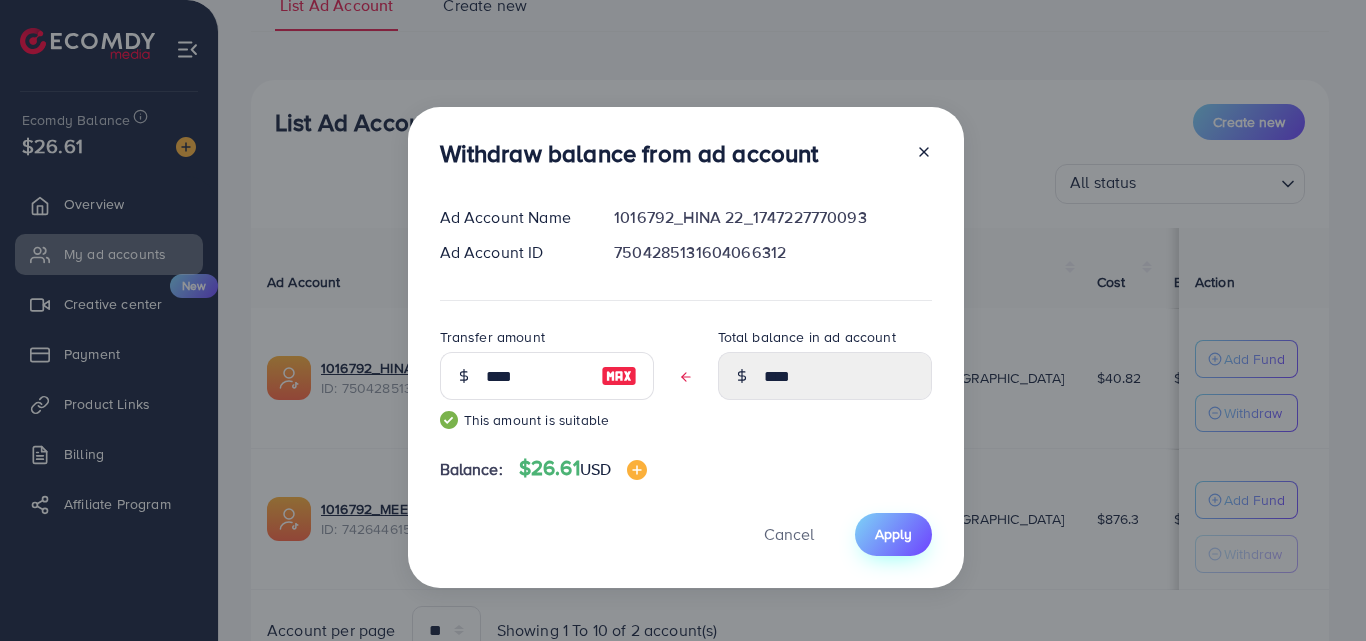 click on "Apply" at bounding box center [893, 534] 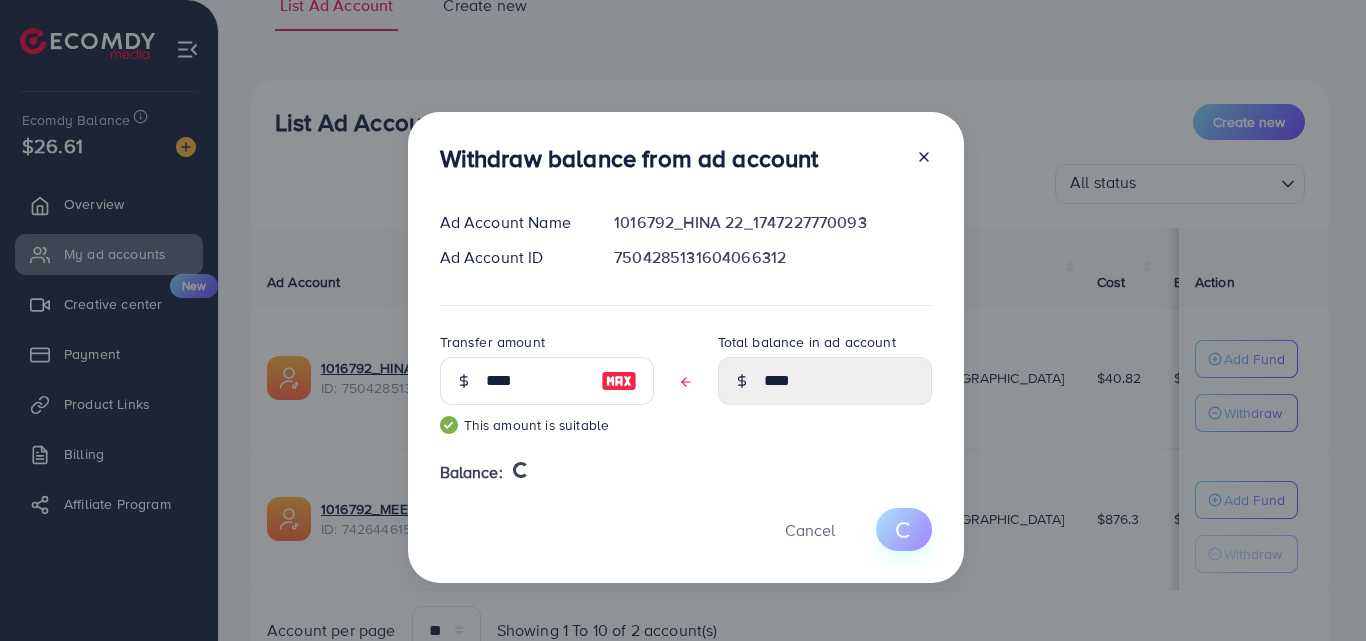 type 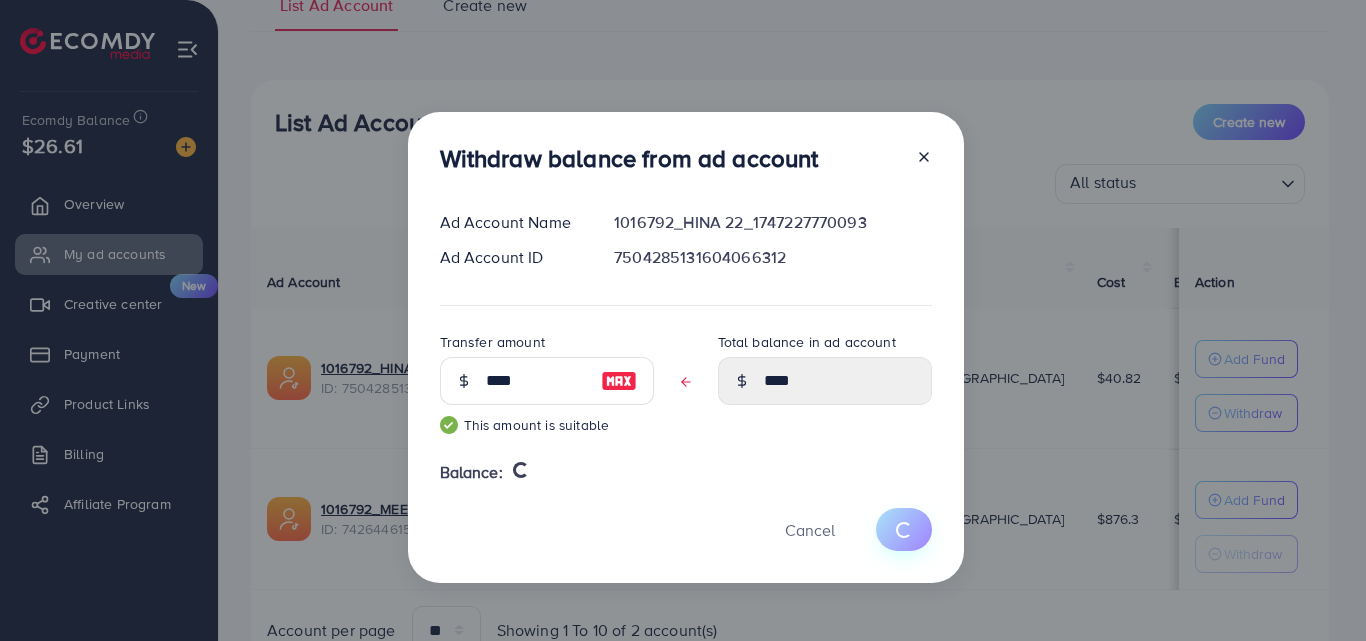 type on "****" 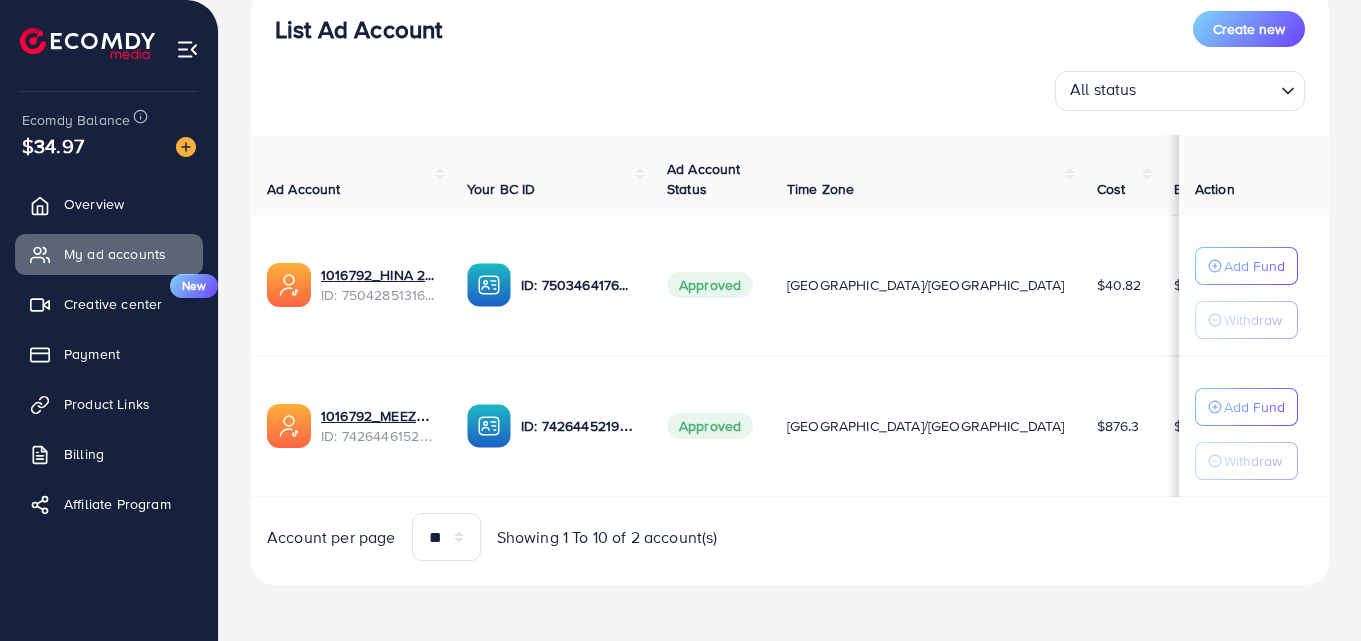 scroll, scrollTop: 0, scrollLeft: 0, axis: both 